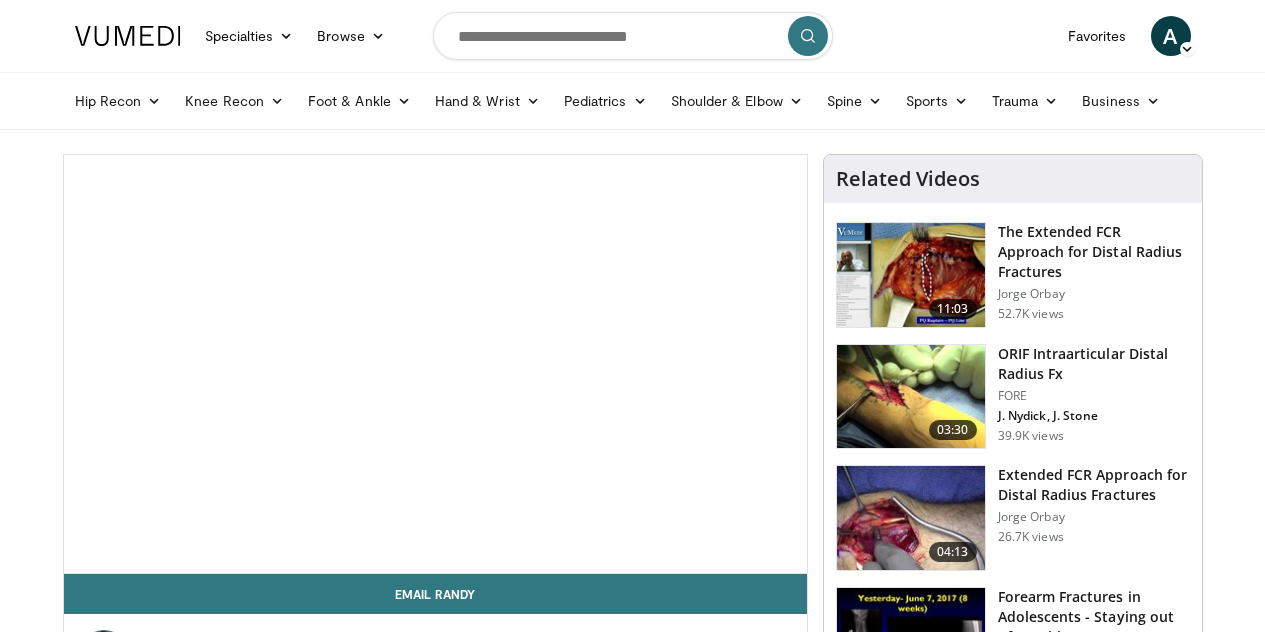 scroll, scrollTop: 0, scrollLeft: 0, axis: both 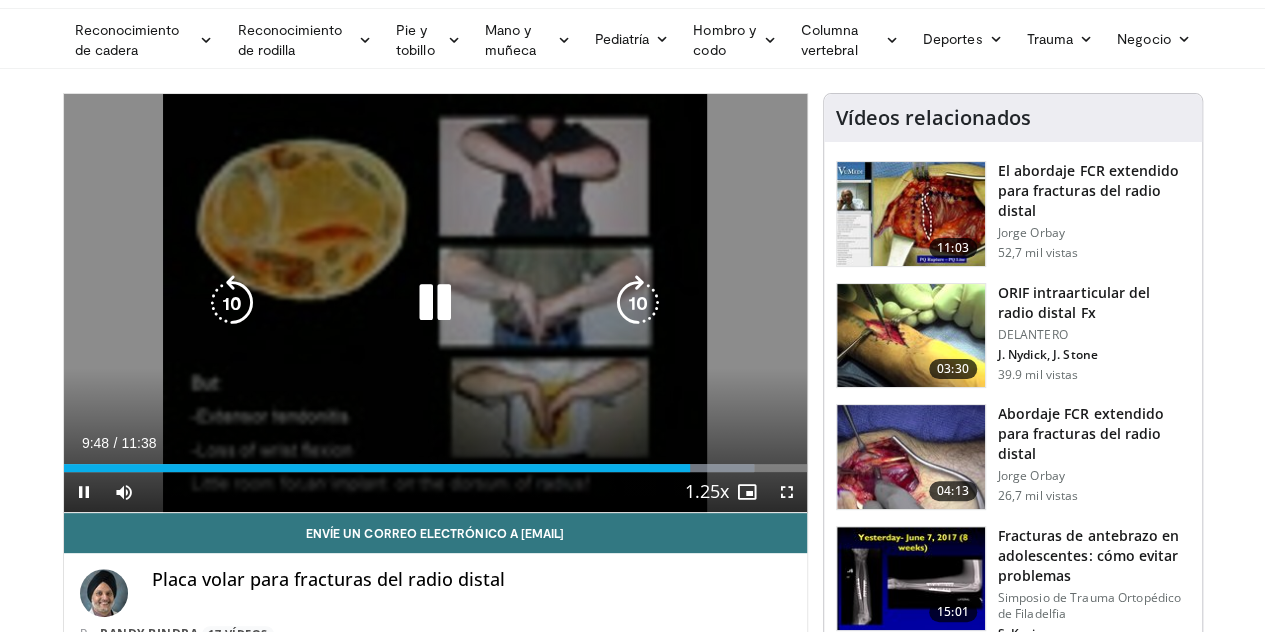 click at bounding box center (435, 303) 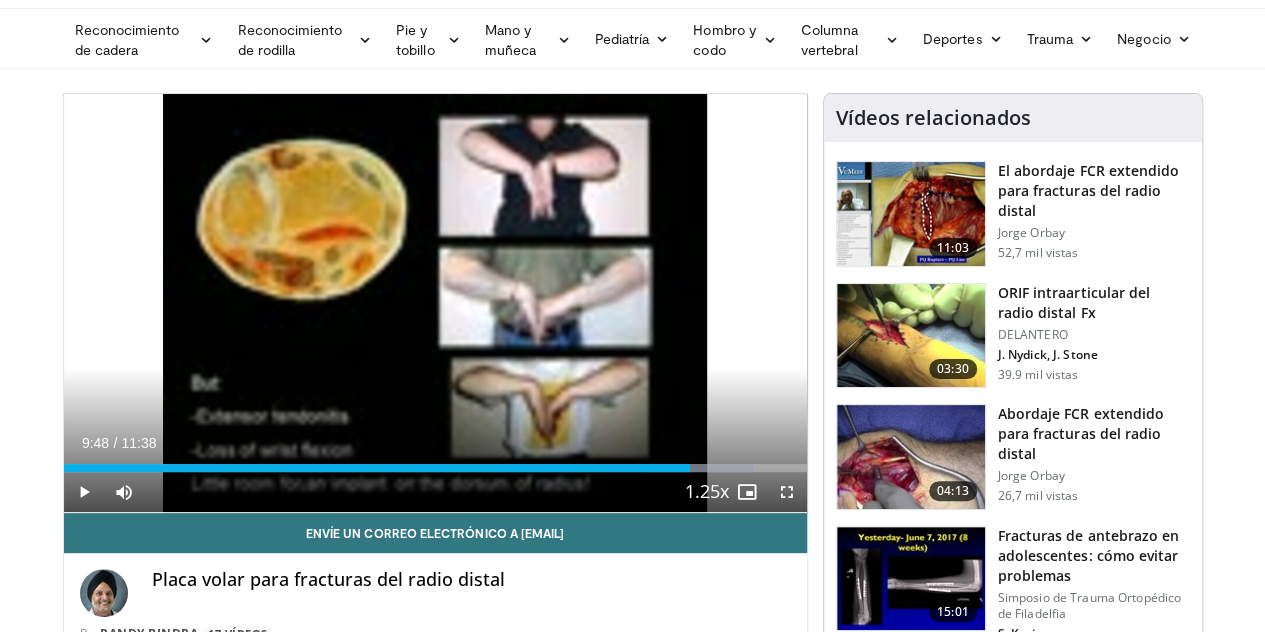 type 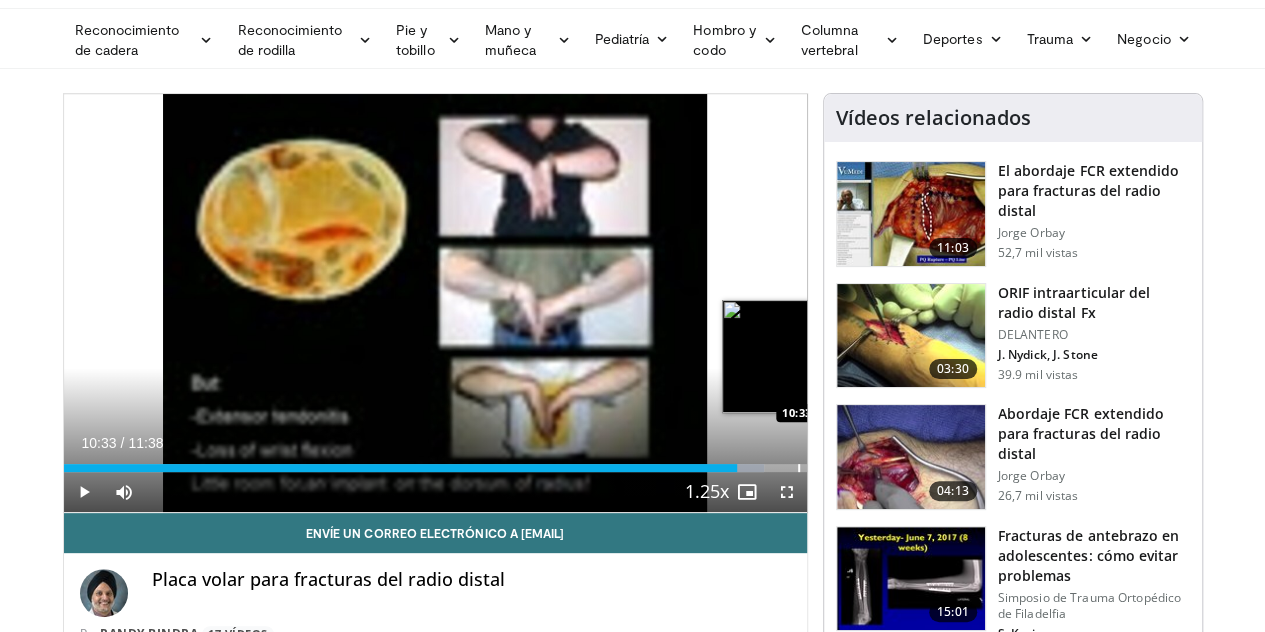 click at bounding box center (799, 468) 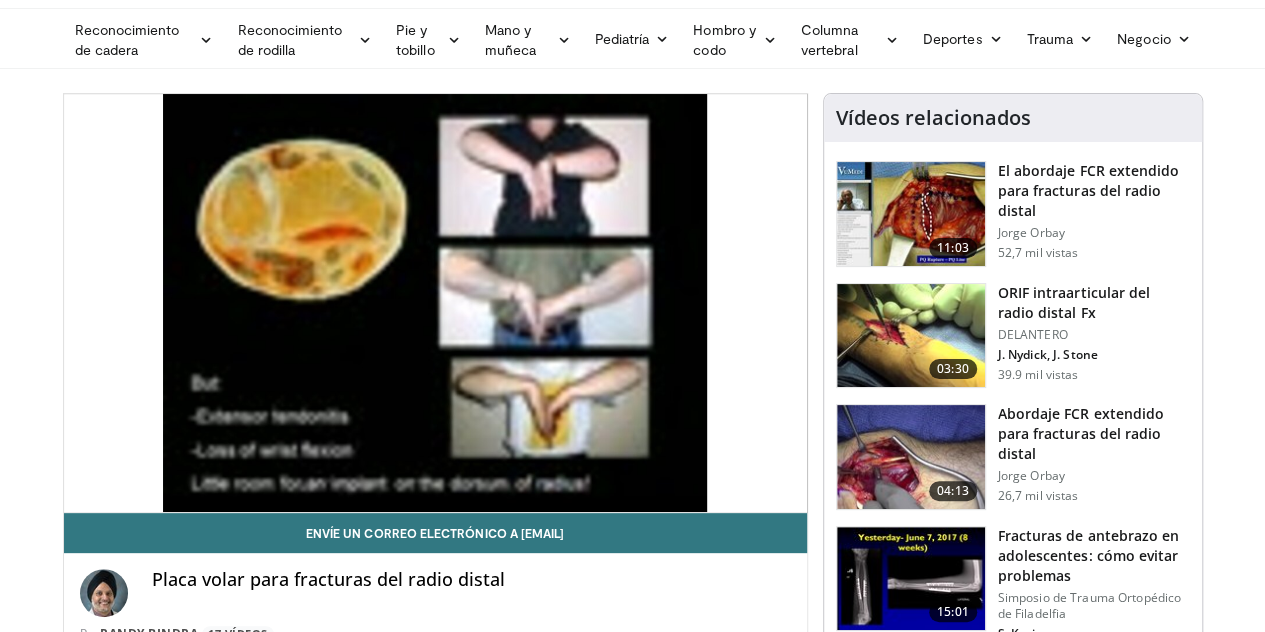click at bounding box center [911, 336] 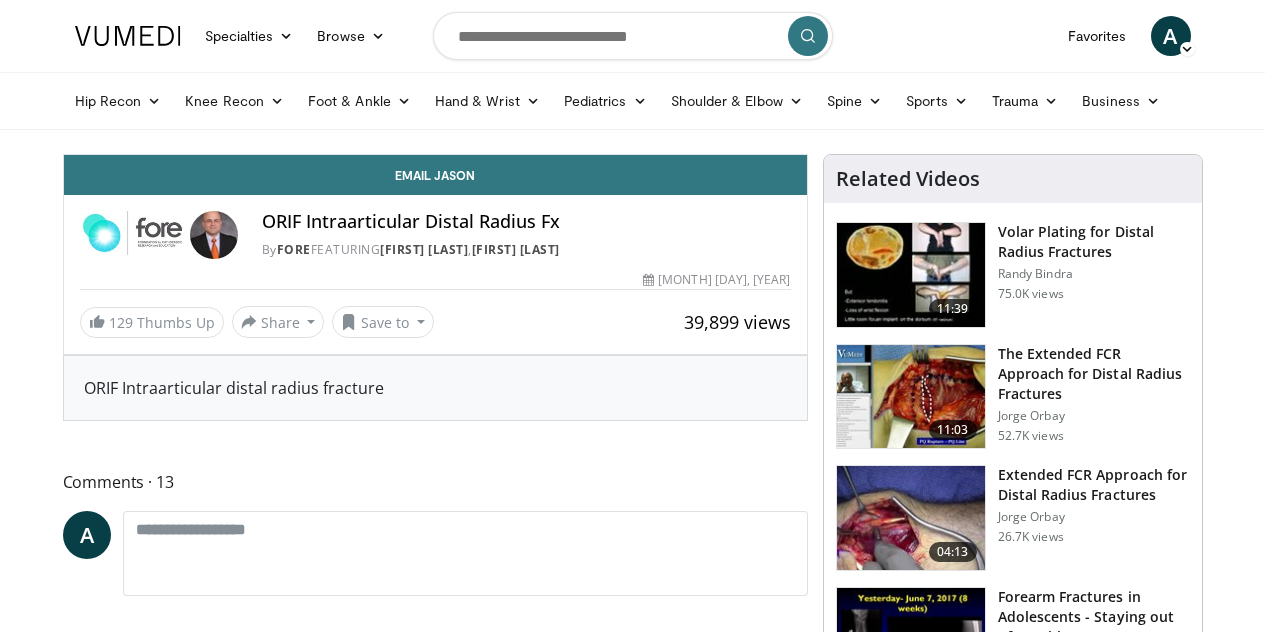 scroll, scrollTop: 0, scrollLeft: 0, axis: both 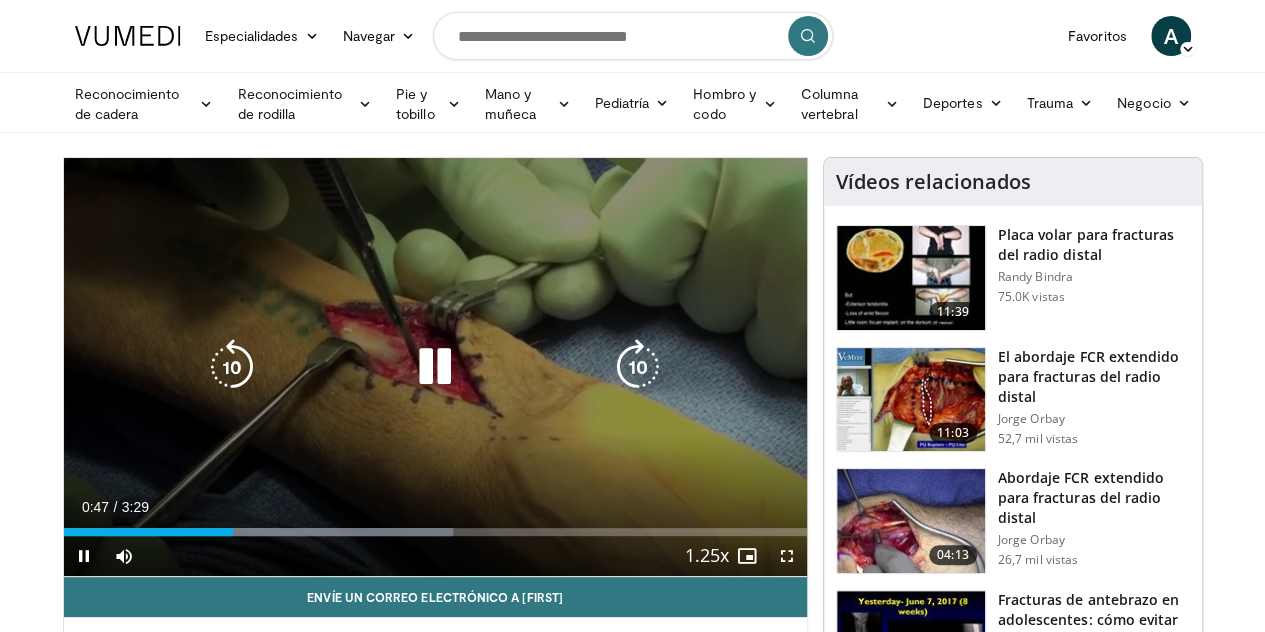 click on "10 seconds
Tap to unmute" at bounding box center (435, 367) 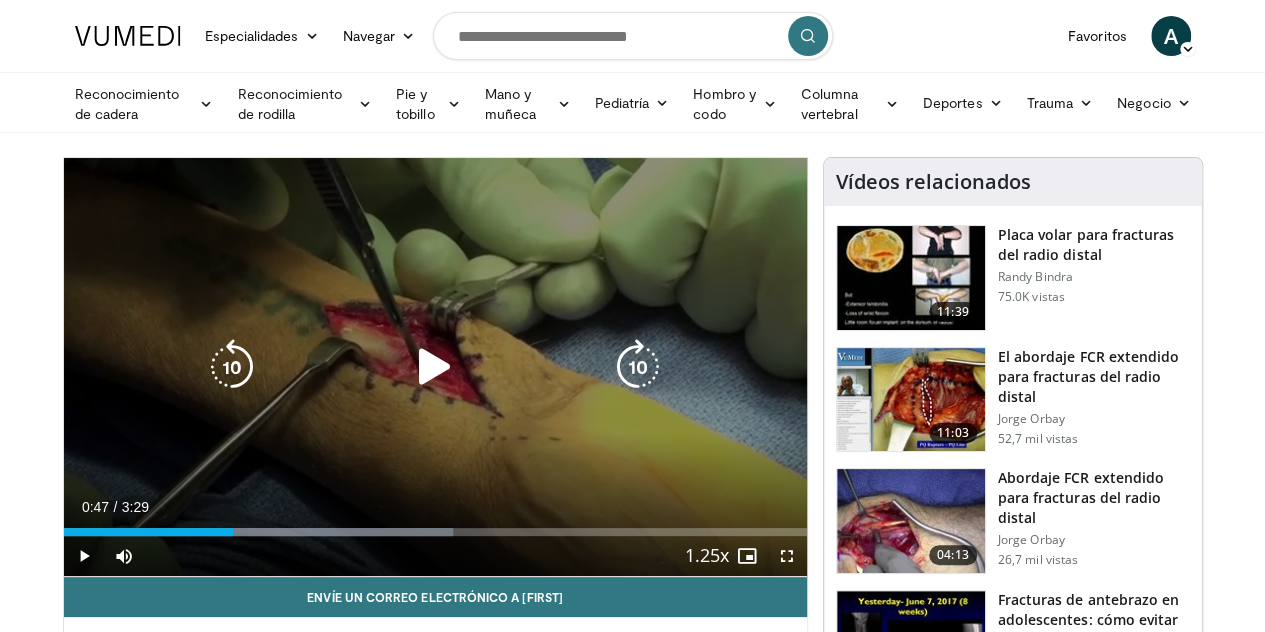 click on "10 seconds
Tap to unmute" at bounding box center [435, 367] 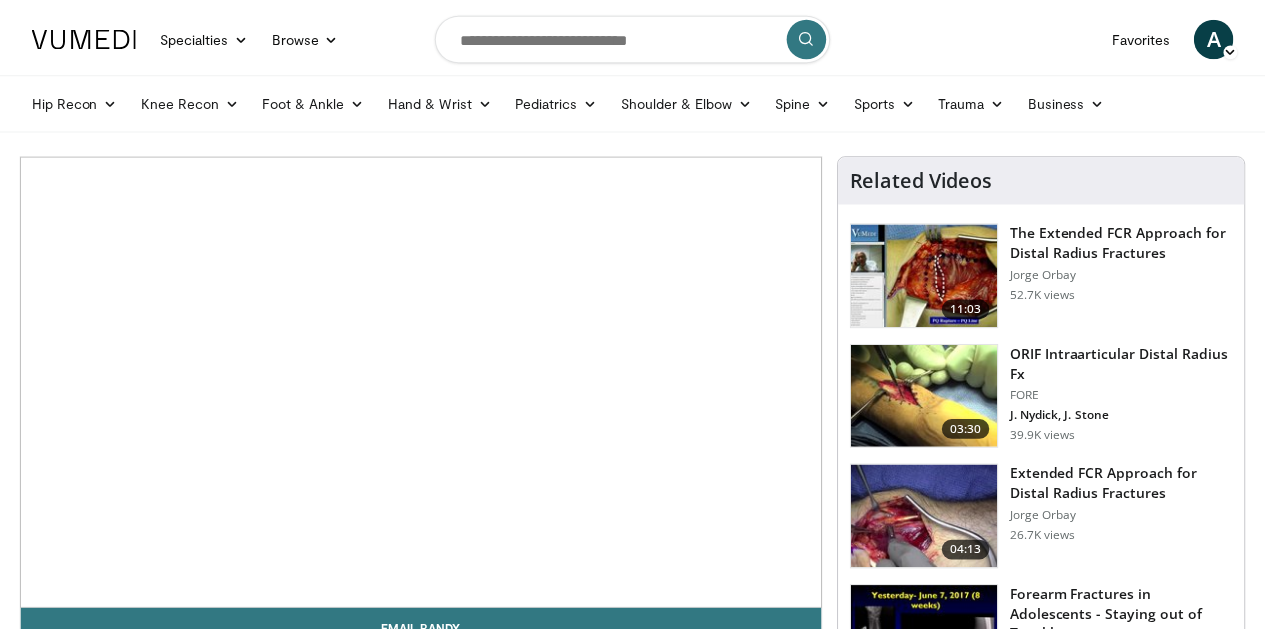 scroll, scrollTop: 0, scrollLeft: 0, axis: both 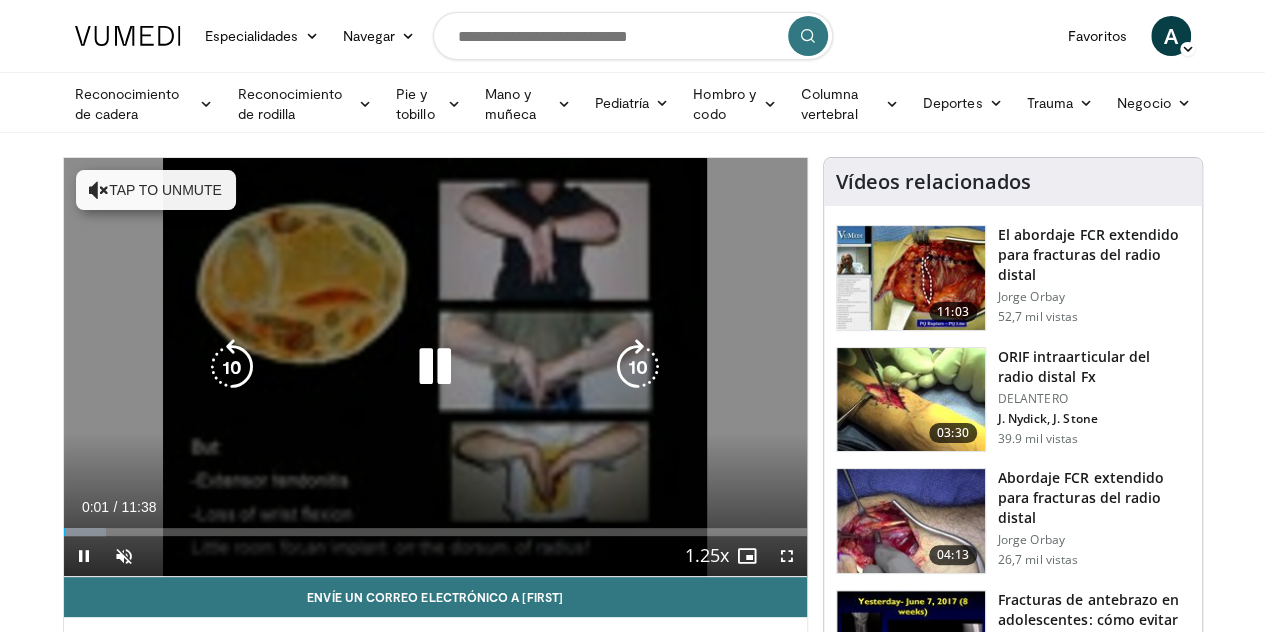 click on "10 seconds
Tap to unmute" at bounding box center (435, 367) 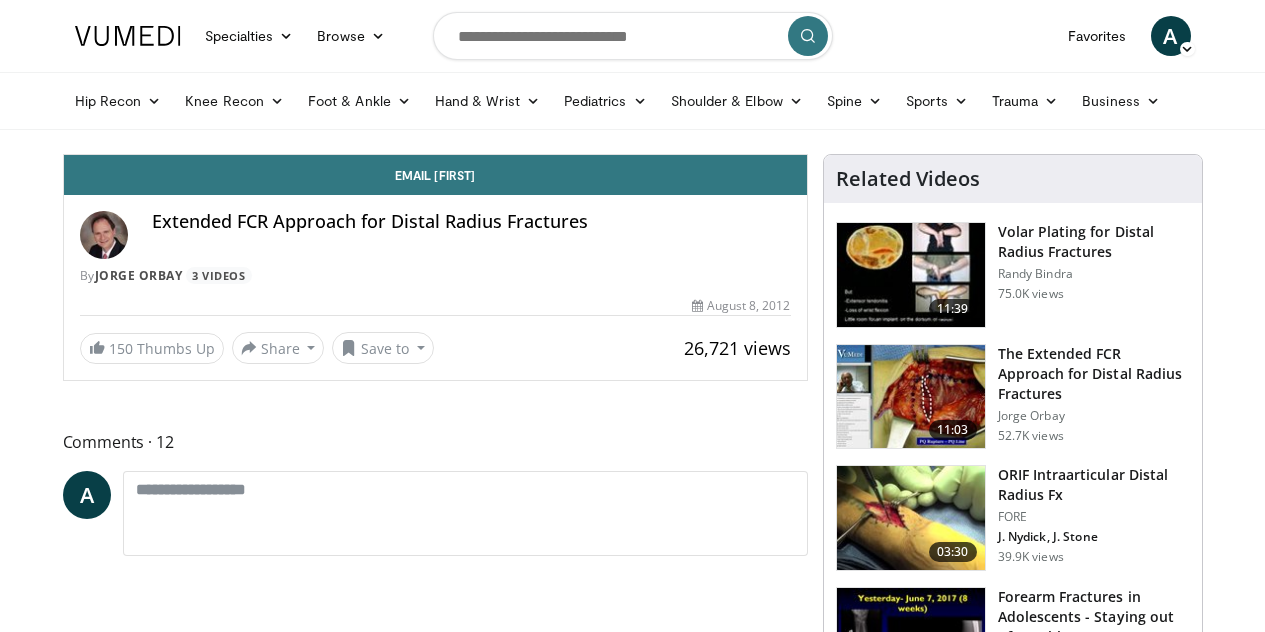 scroll, scrollTop: 0, scrollLeft: 0, axis: both 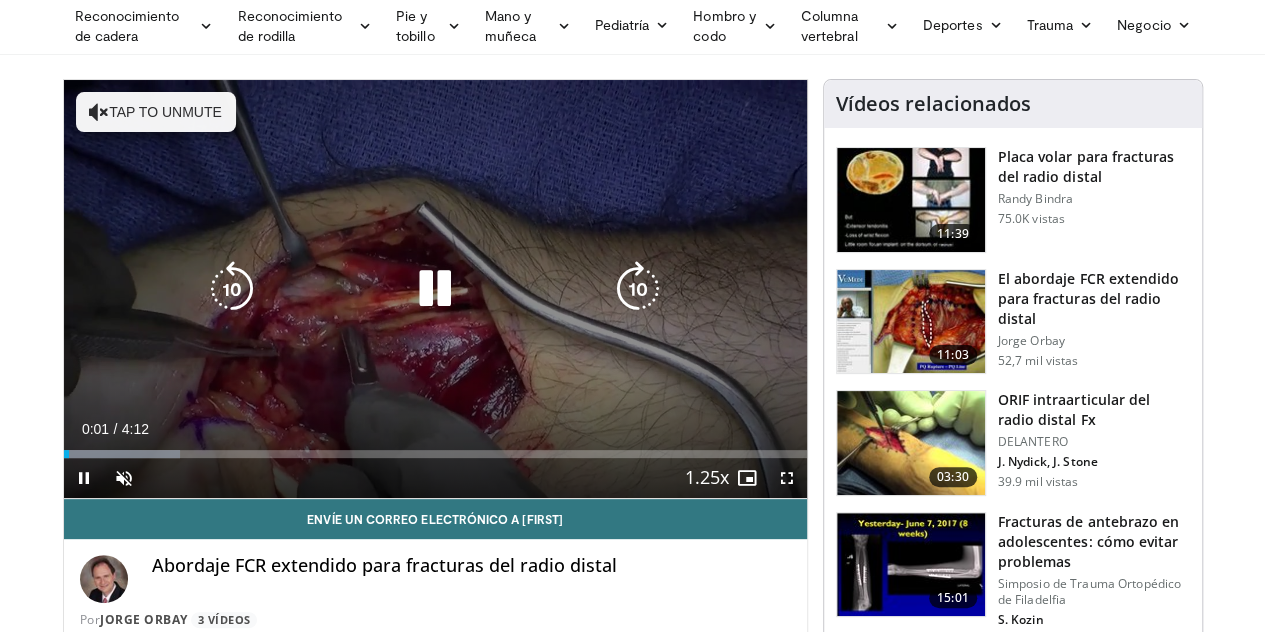 click on "Tap to unmute" at bounding box center (156, 112) 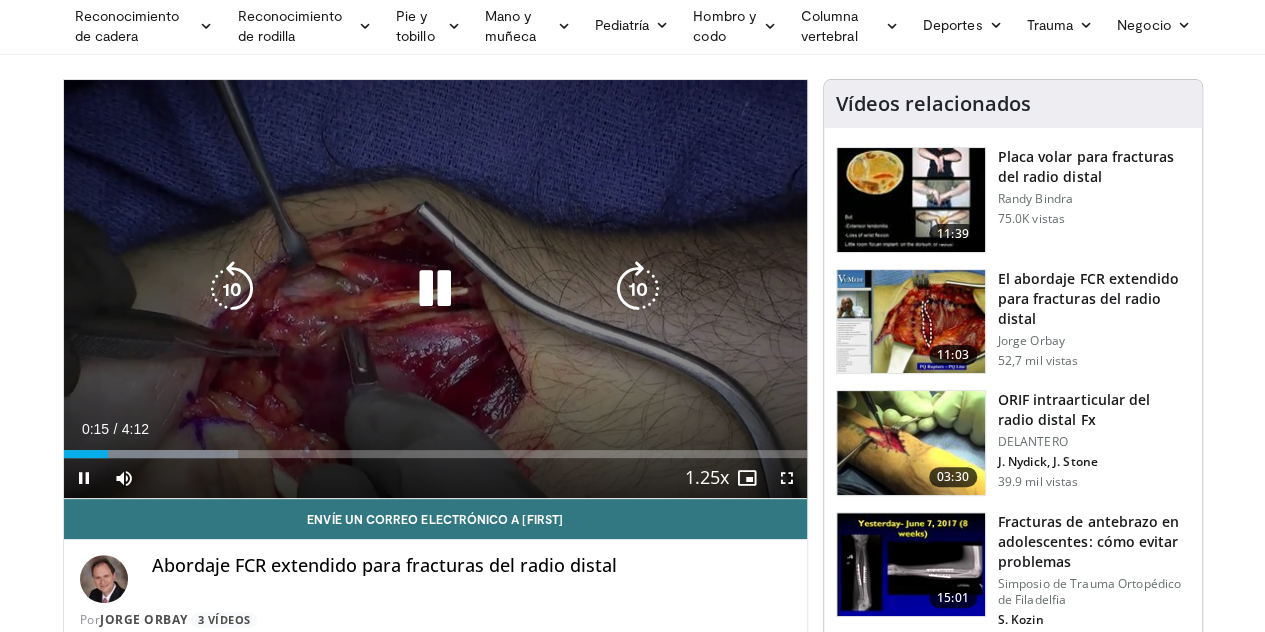 click on "10 seconds
Tap to unmute" at bounding box center (435, 289) 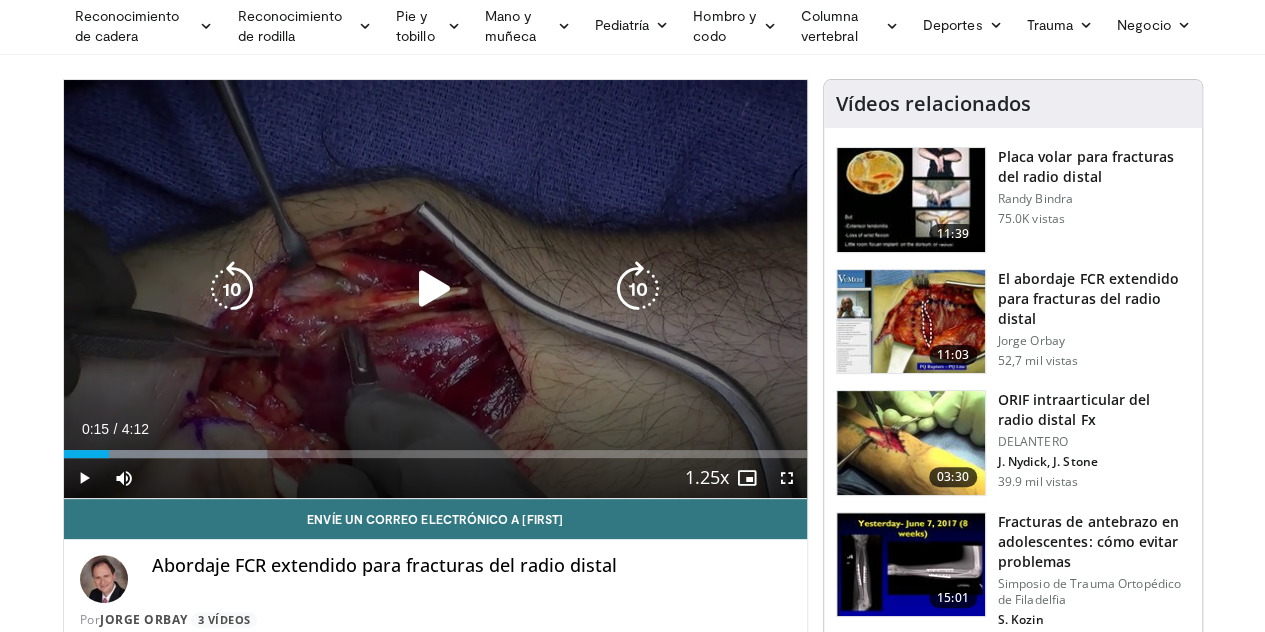 click on "10 seconds
Tap to unmute" at bounding box center [435, 289] 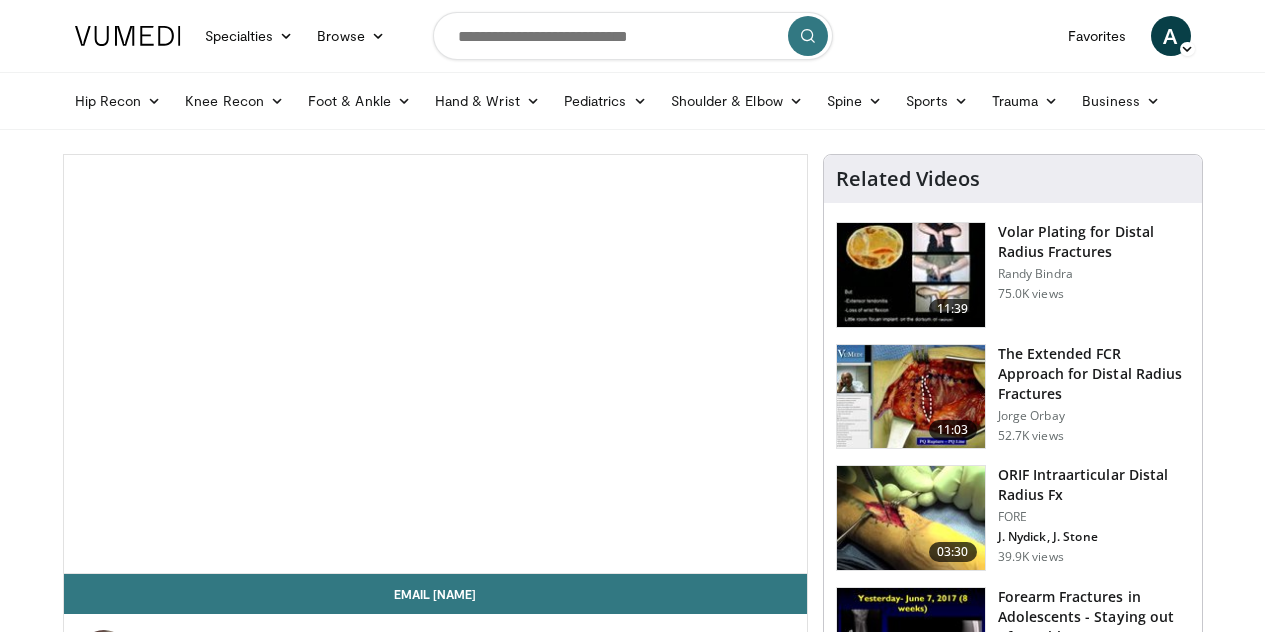 scroll, scrollTop: 78, scrollLeft: 0, axis: vertical 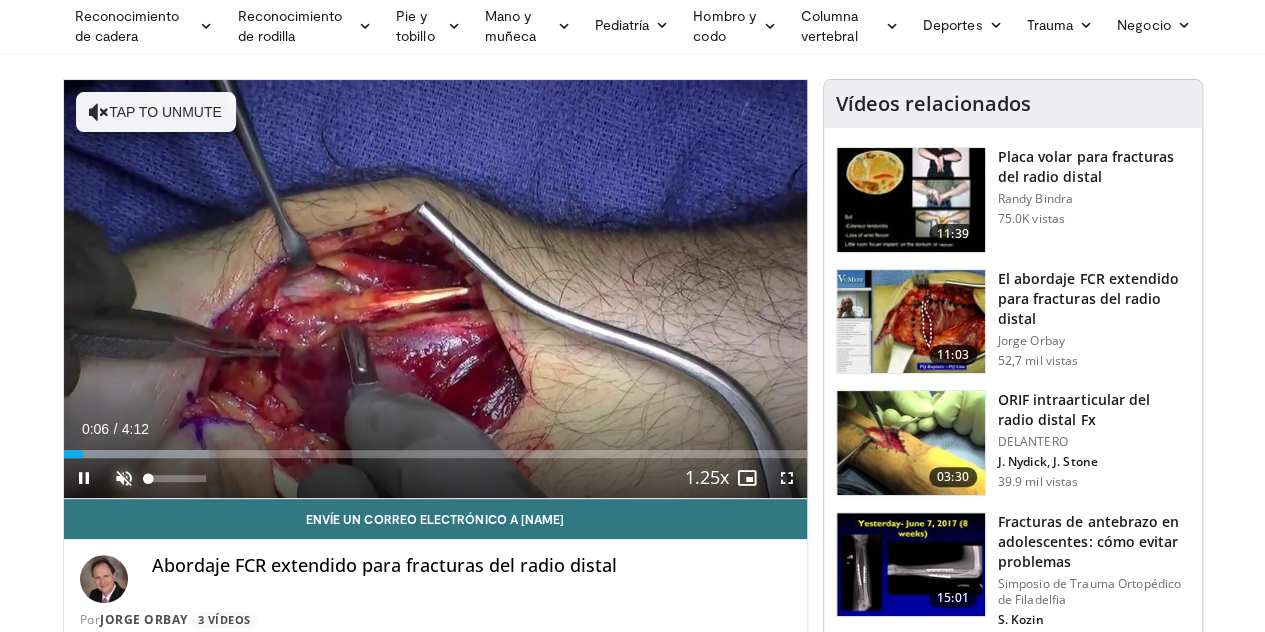click at bounding box center [124, 478] 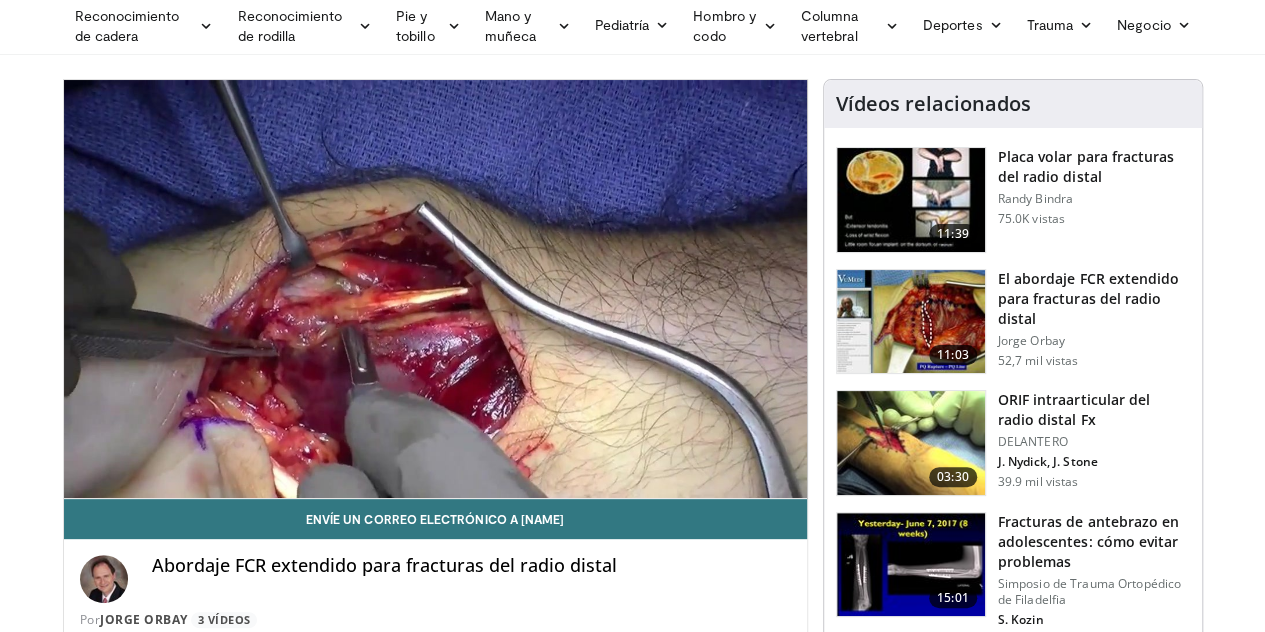 type 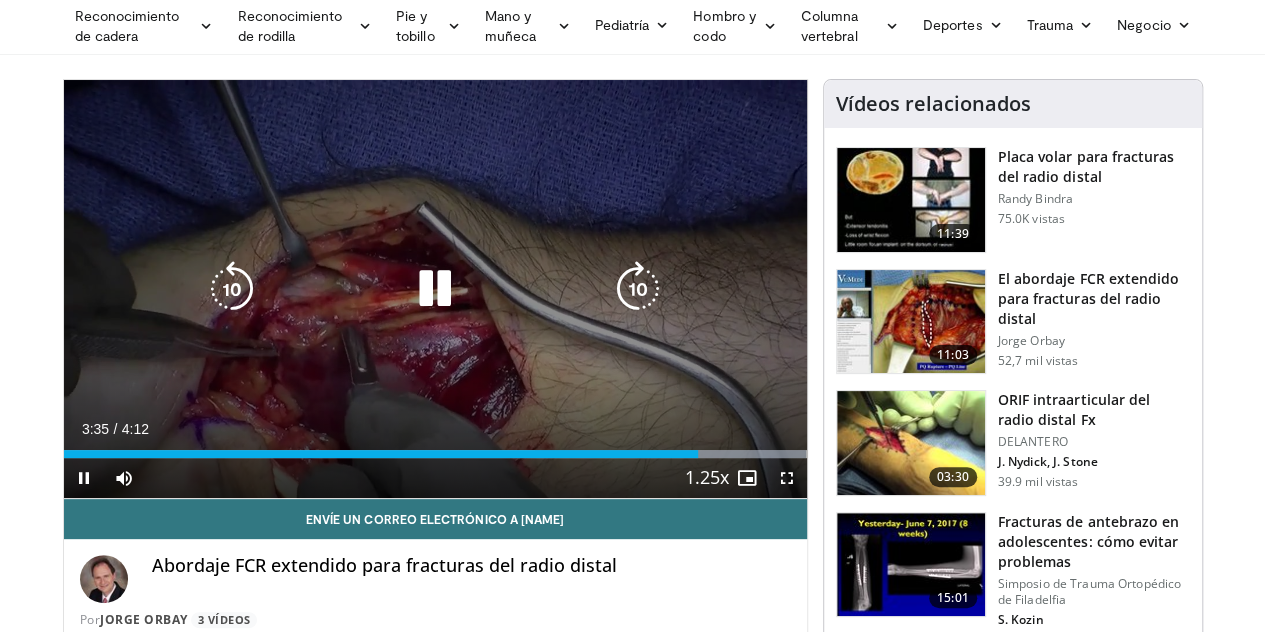 click at bounding box center (232, 289) 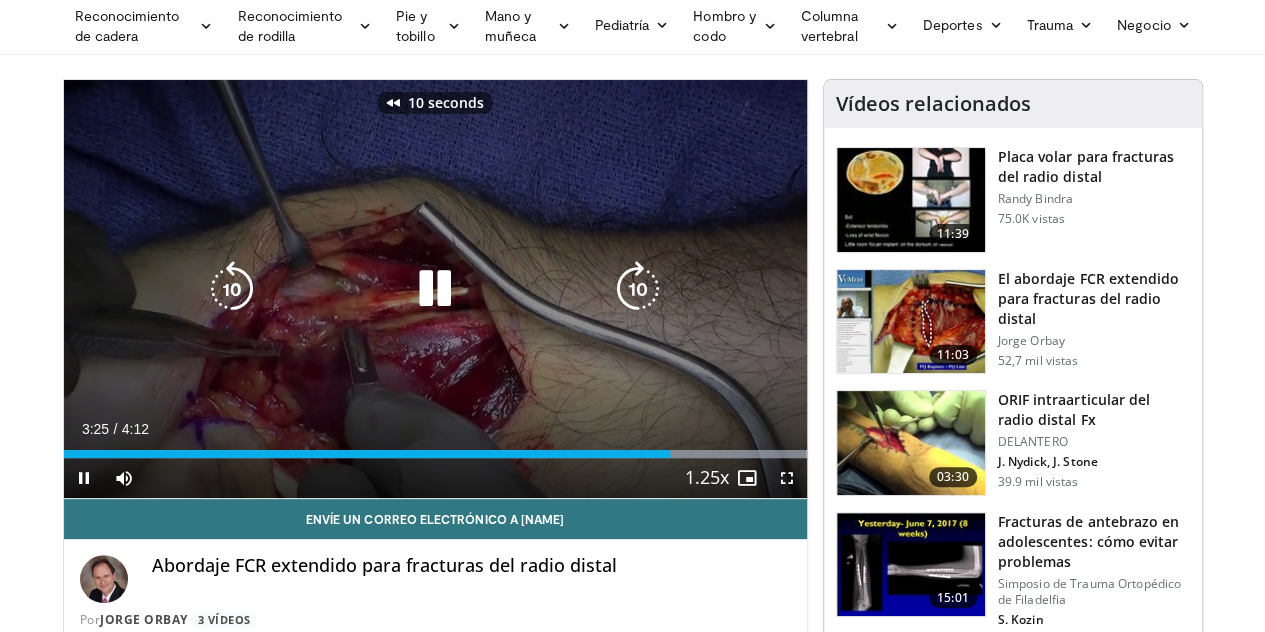 click at bounding box center [232, 289] 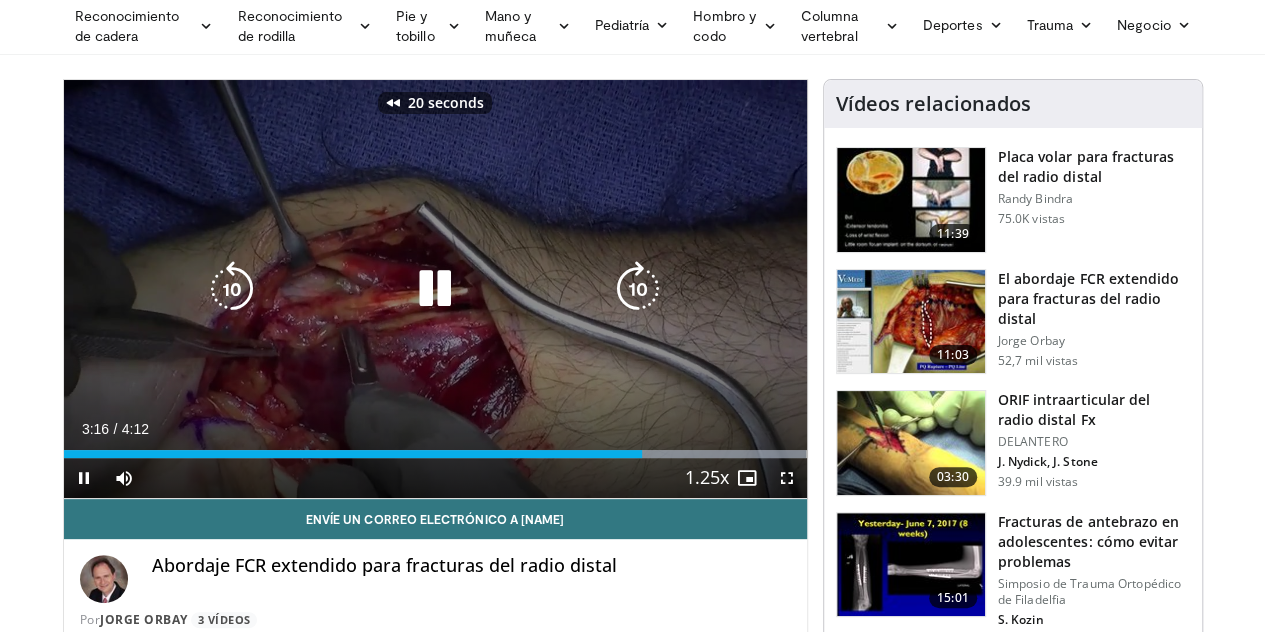 click at bounding box center (232, 289) 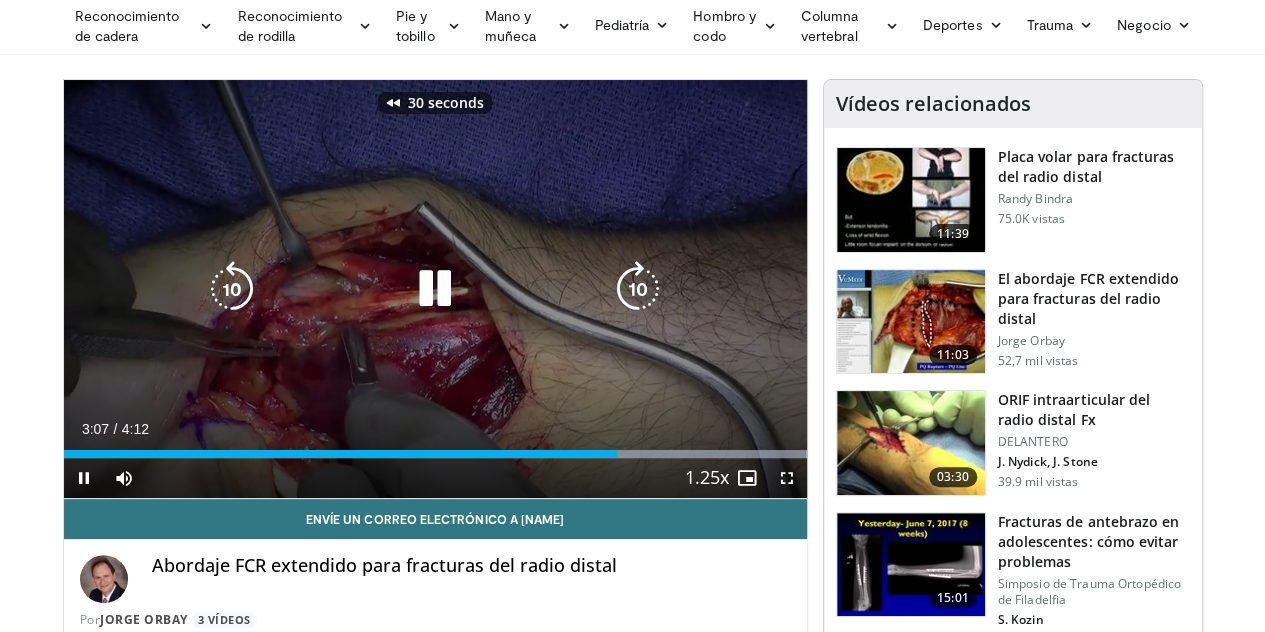 click at bounding box center (232, 289) 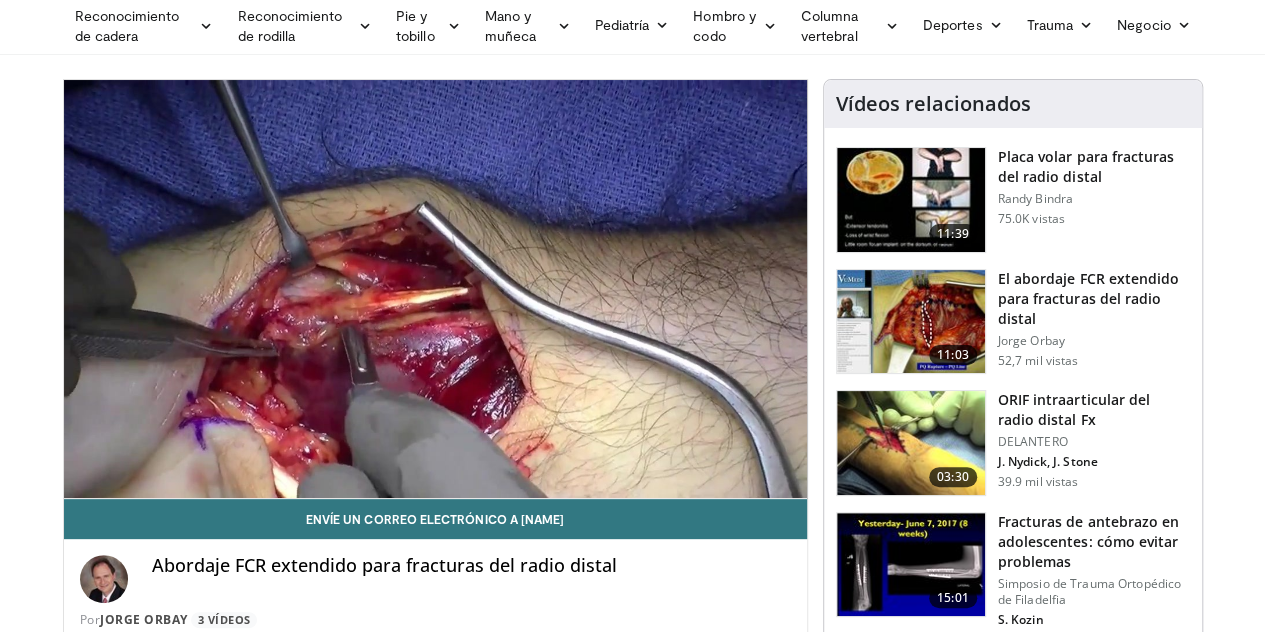type 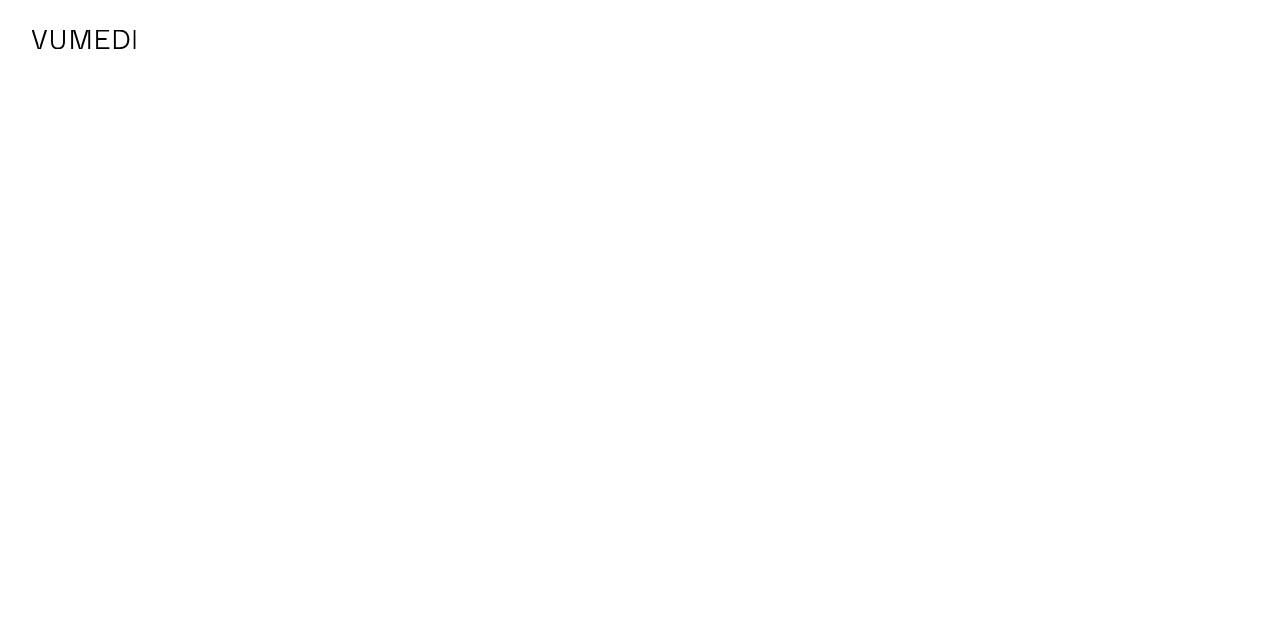 scroll, scrollTop: 0, scrollLeft: 0, axis: both 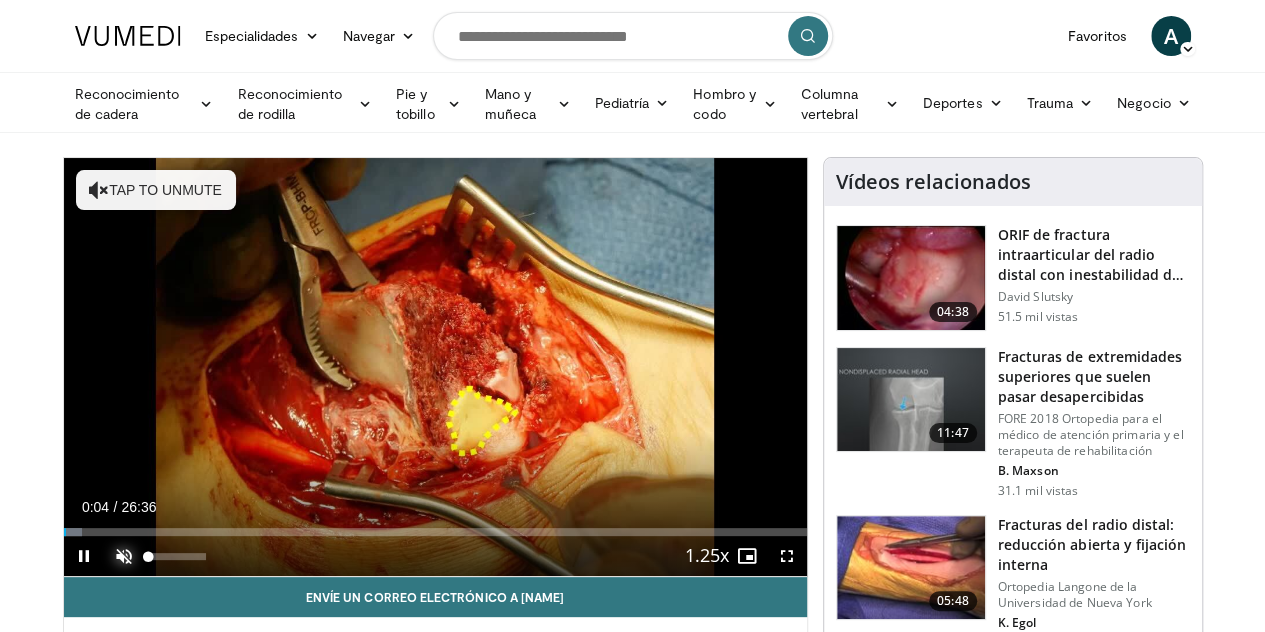 click at bounding box center [124, 556] 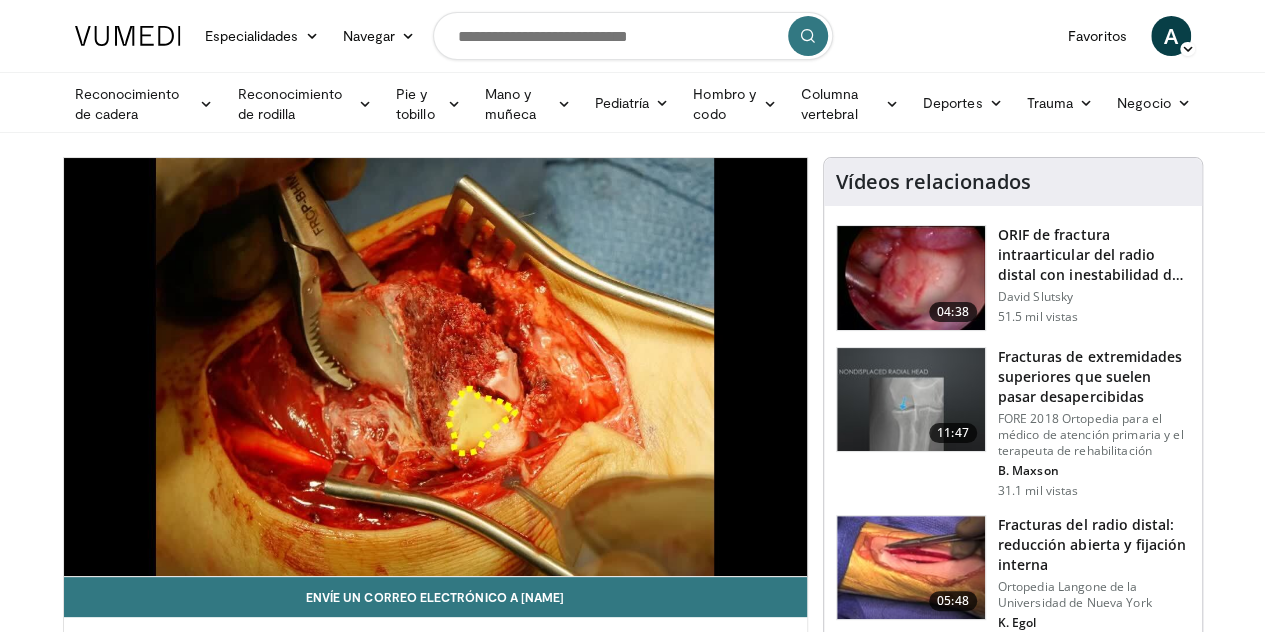 type 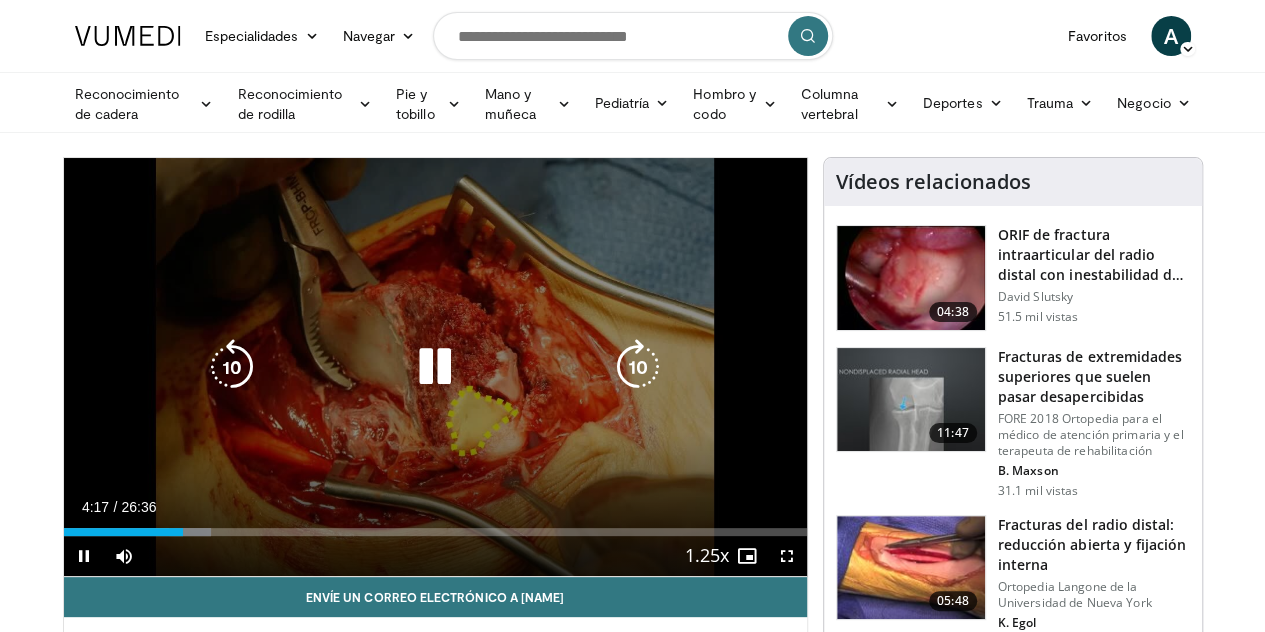 click on "10 seconds
Tap to unmute" at bounding box center [435, 367] 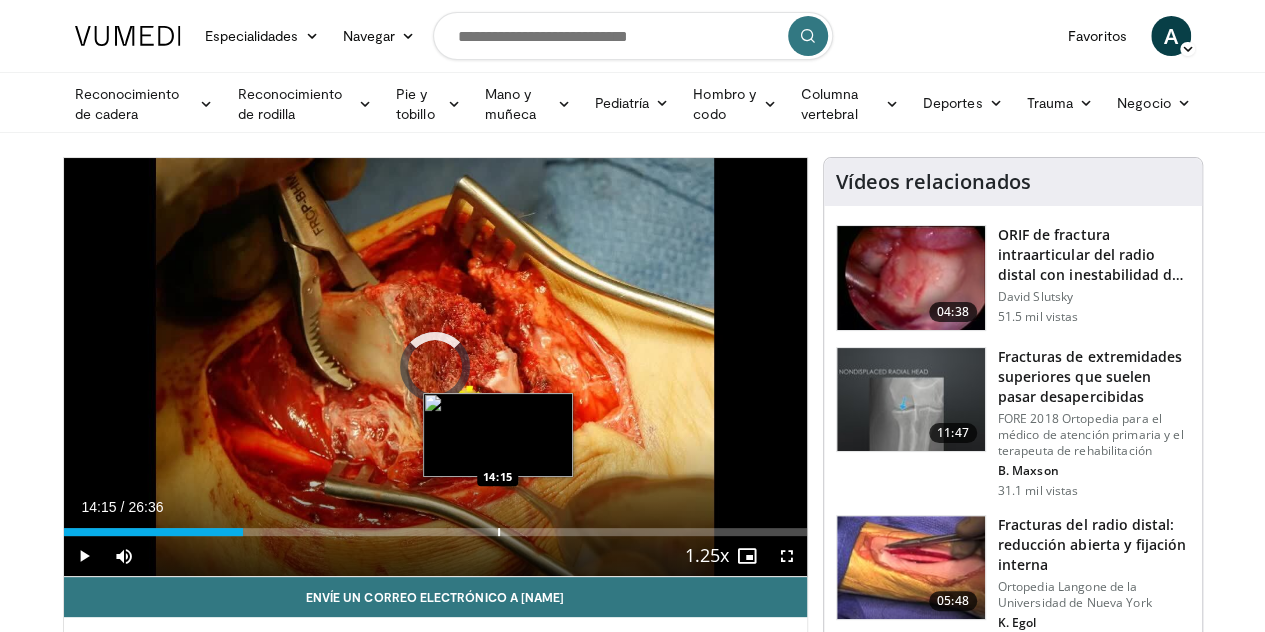 click on "Loaded :  0.00% 06:26 14:15" at bounding box center (435, 526) 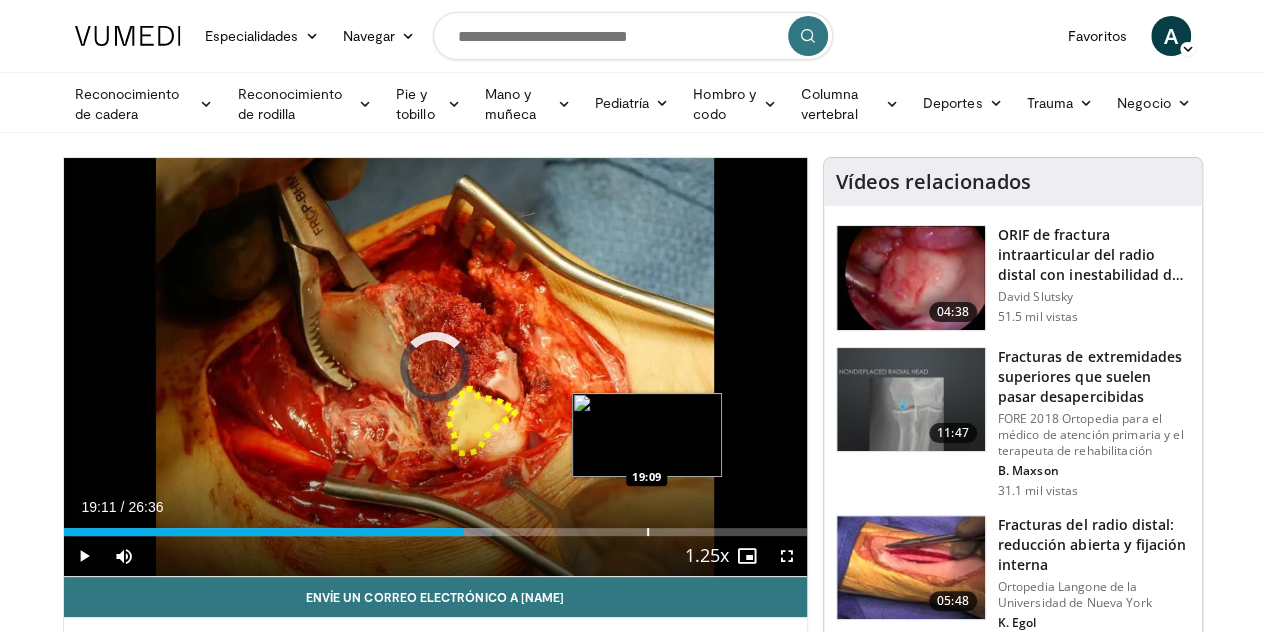 click on "Loaded :  57.67% 14:21 19:09" at bounding box center [435, 526] 